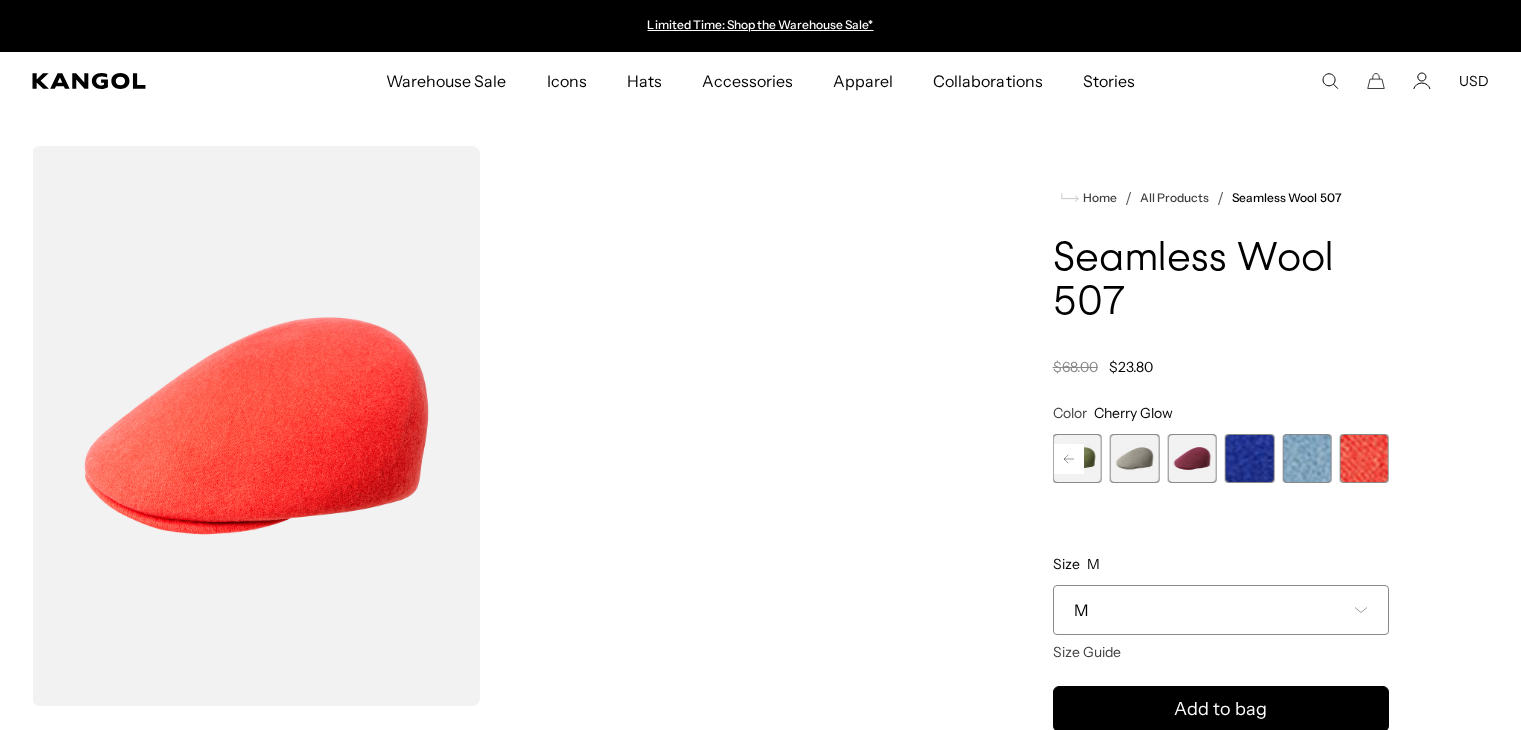 scroll, scrollTop: 0, scrollLeft: 0, axis: both 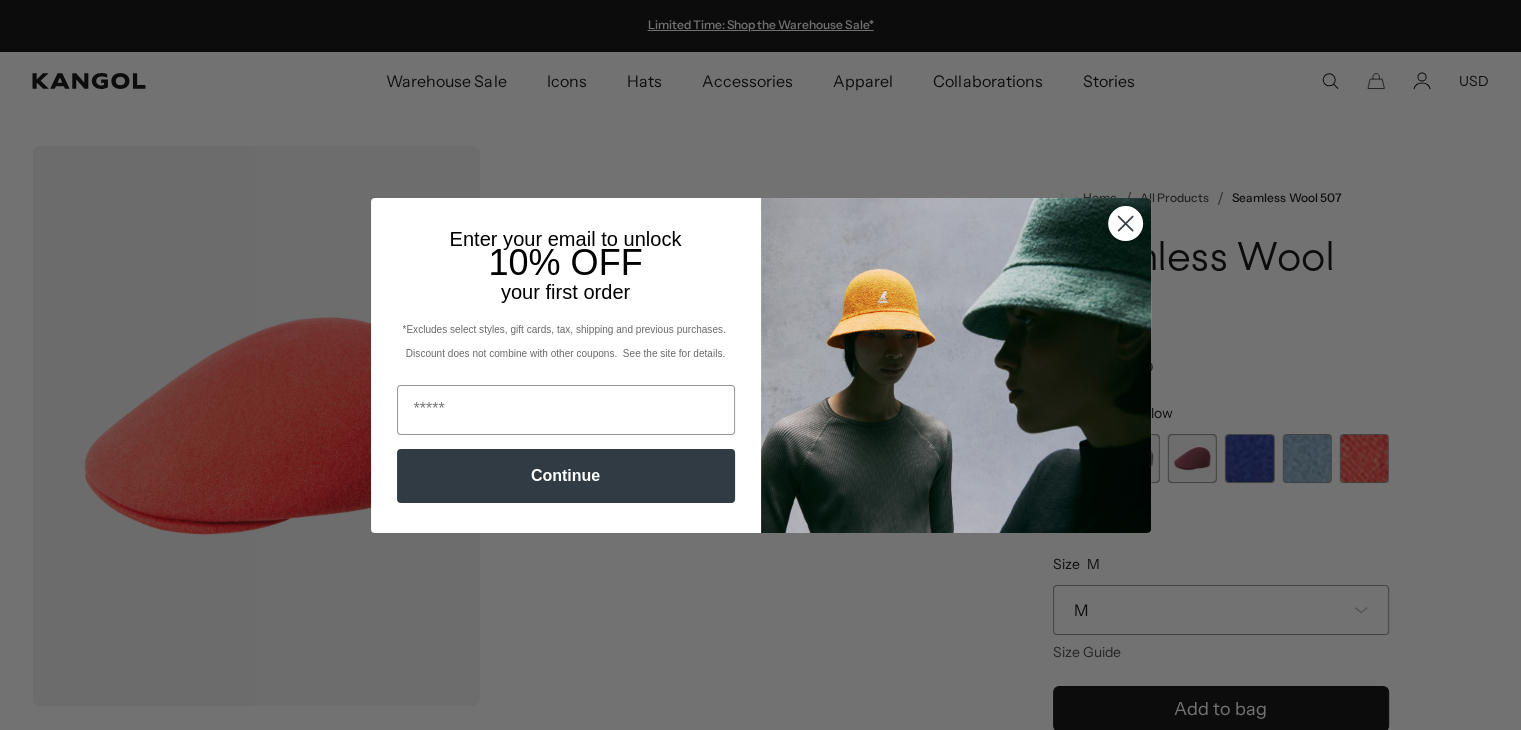 click 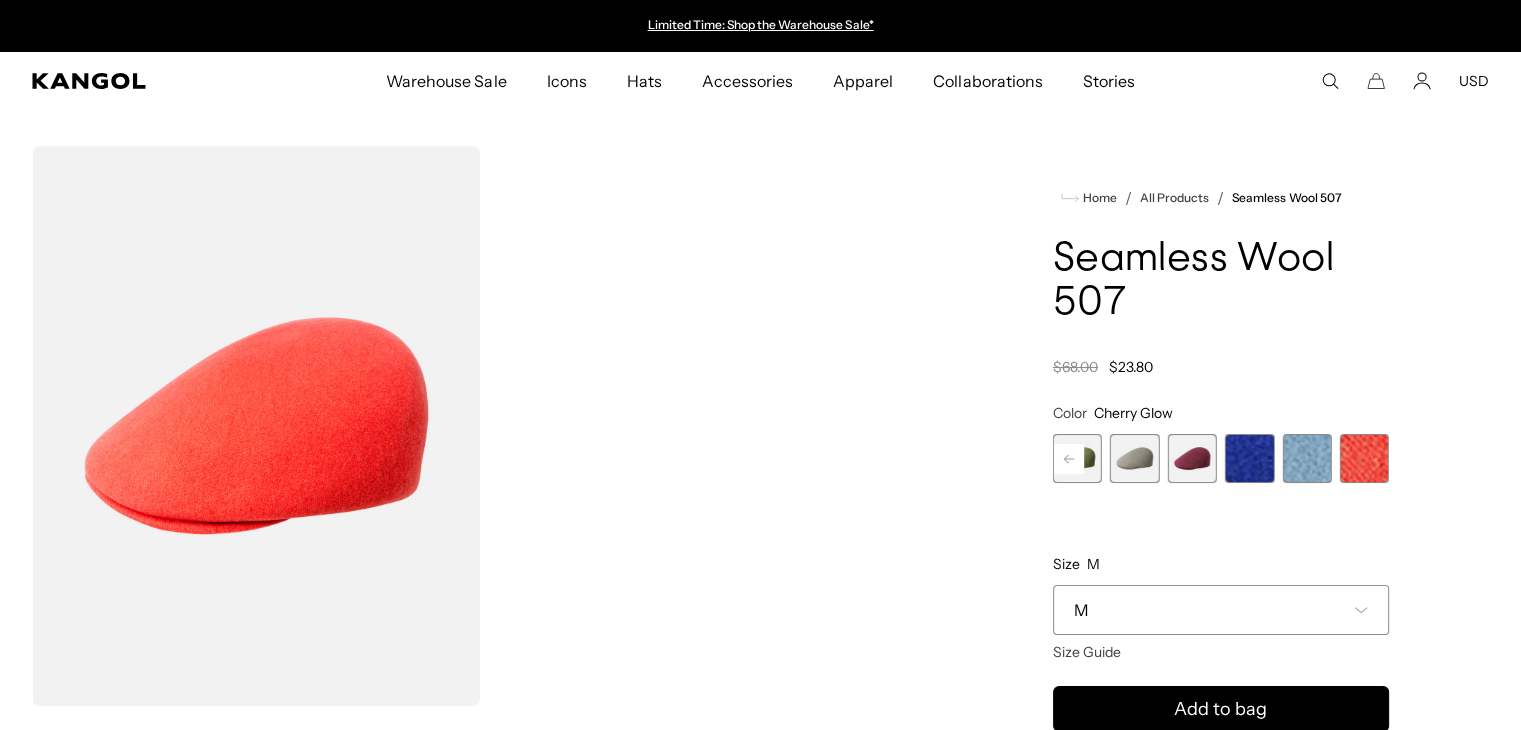 click at bounding box center (1249, 458) 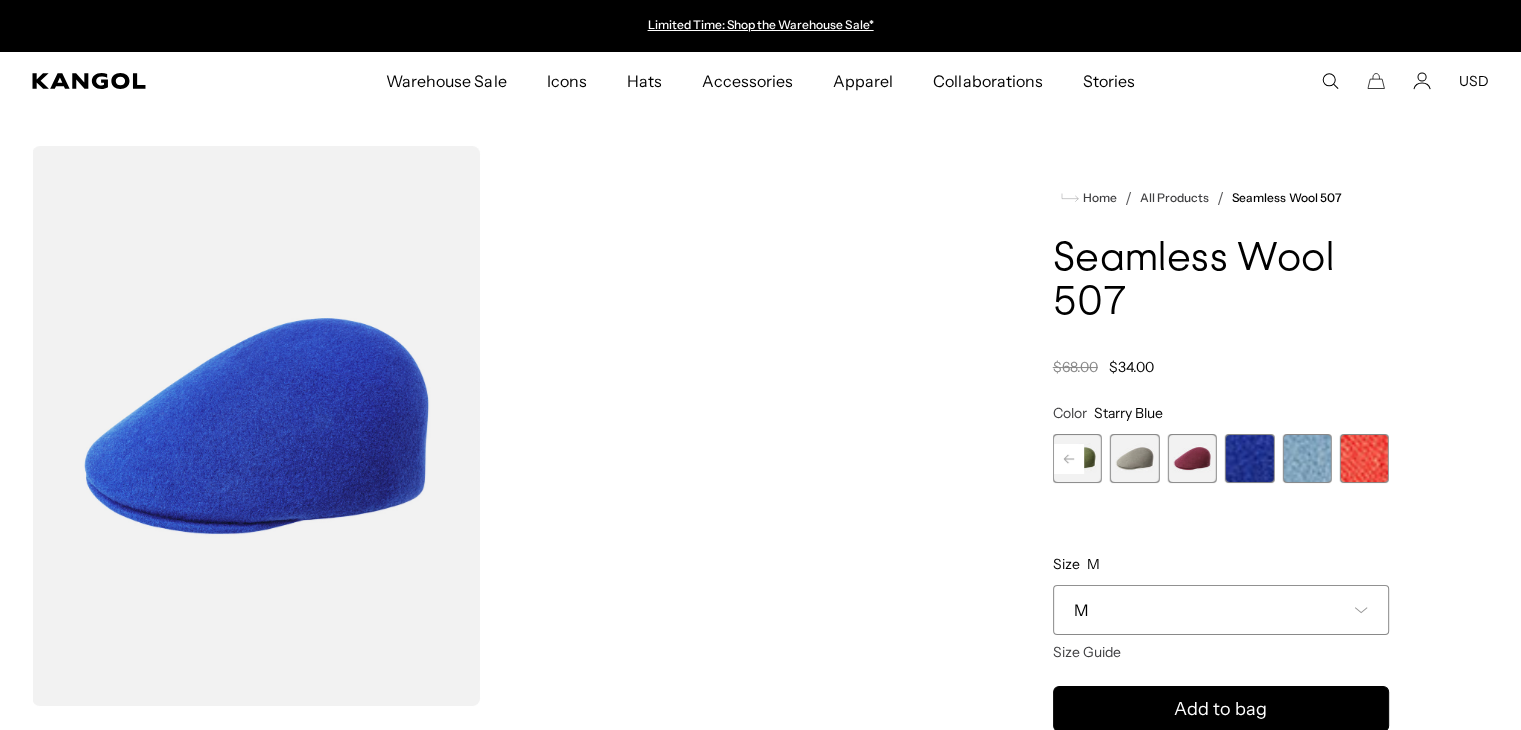 click on "$34.00" at bounding box center [1131, 367] 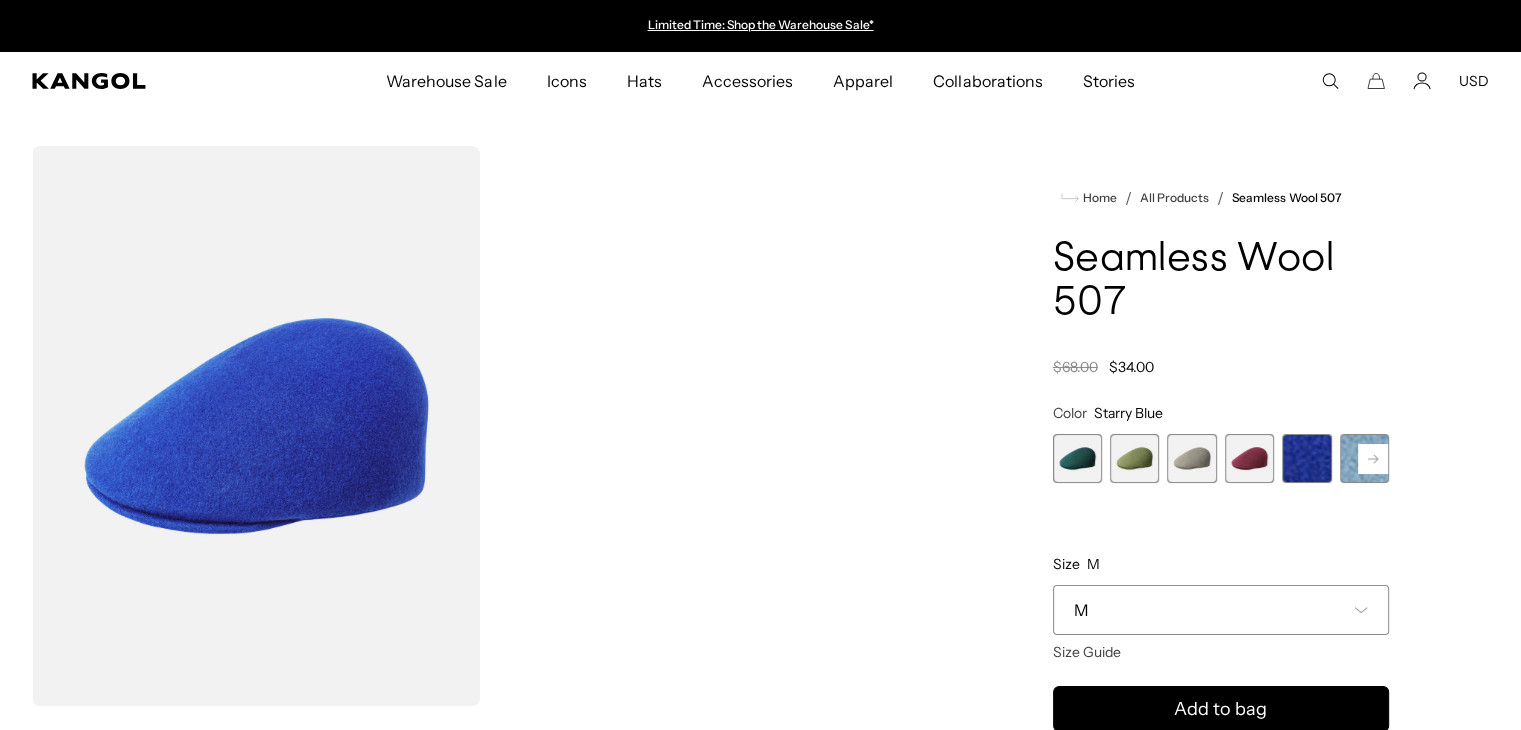 click at bounding box center [1077, 458] 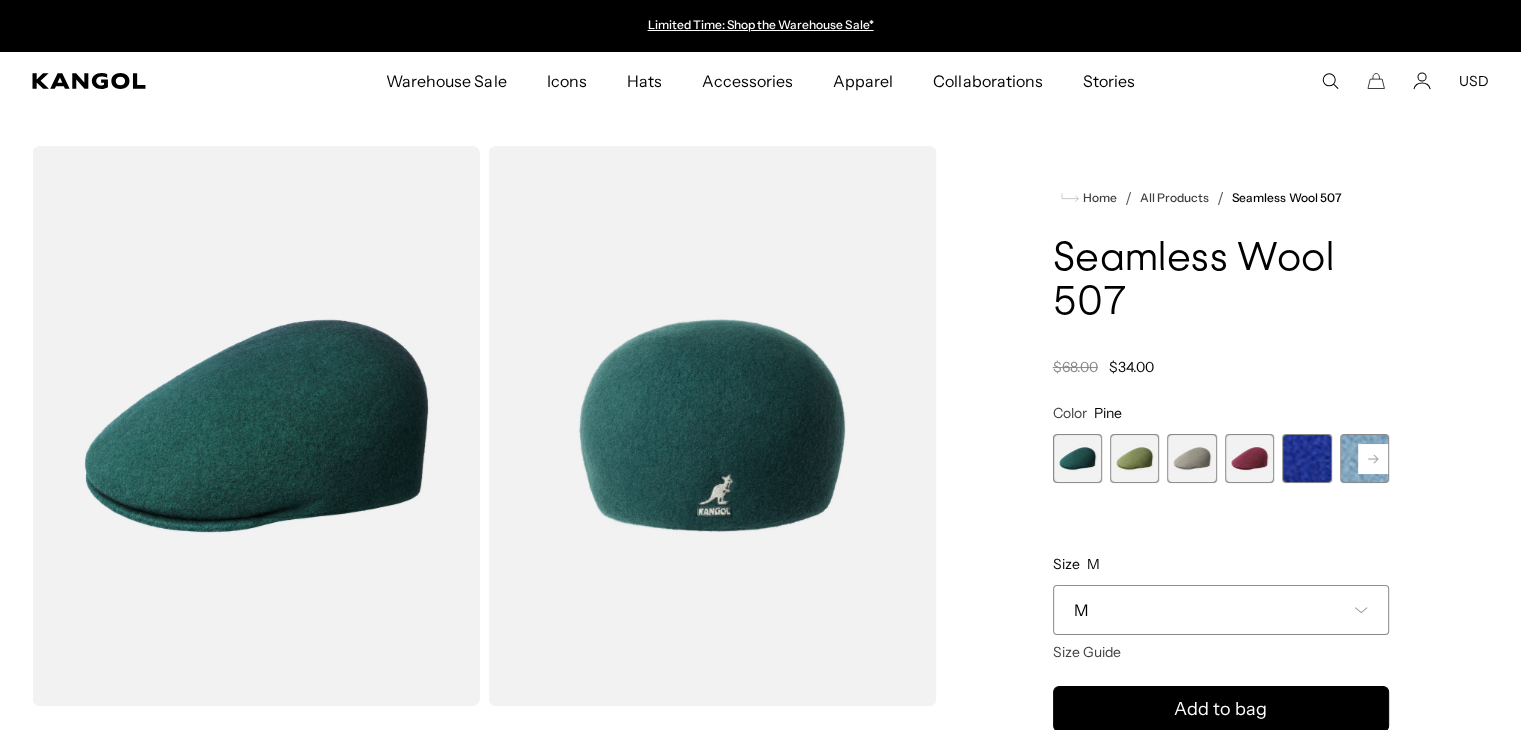 click on "M" at bounding box center [1221, 610] 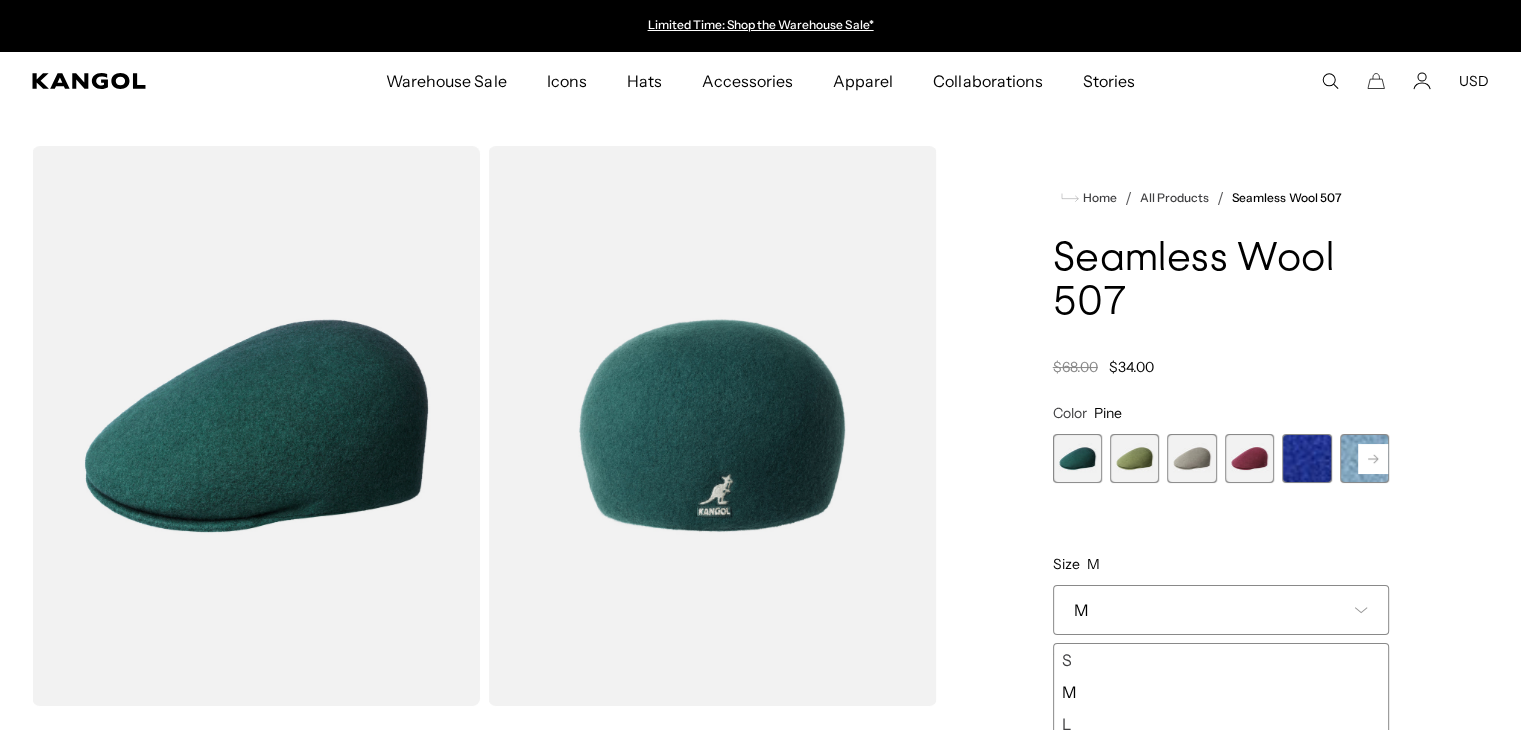 scroll, scrollTop: 200, scrollLeft: 0, axis: vertical 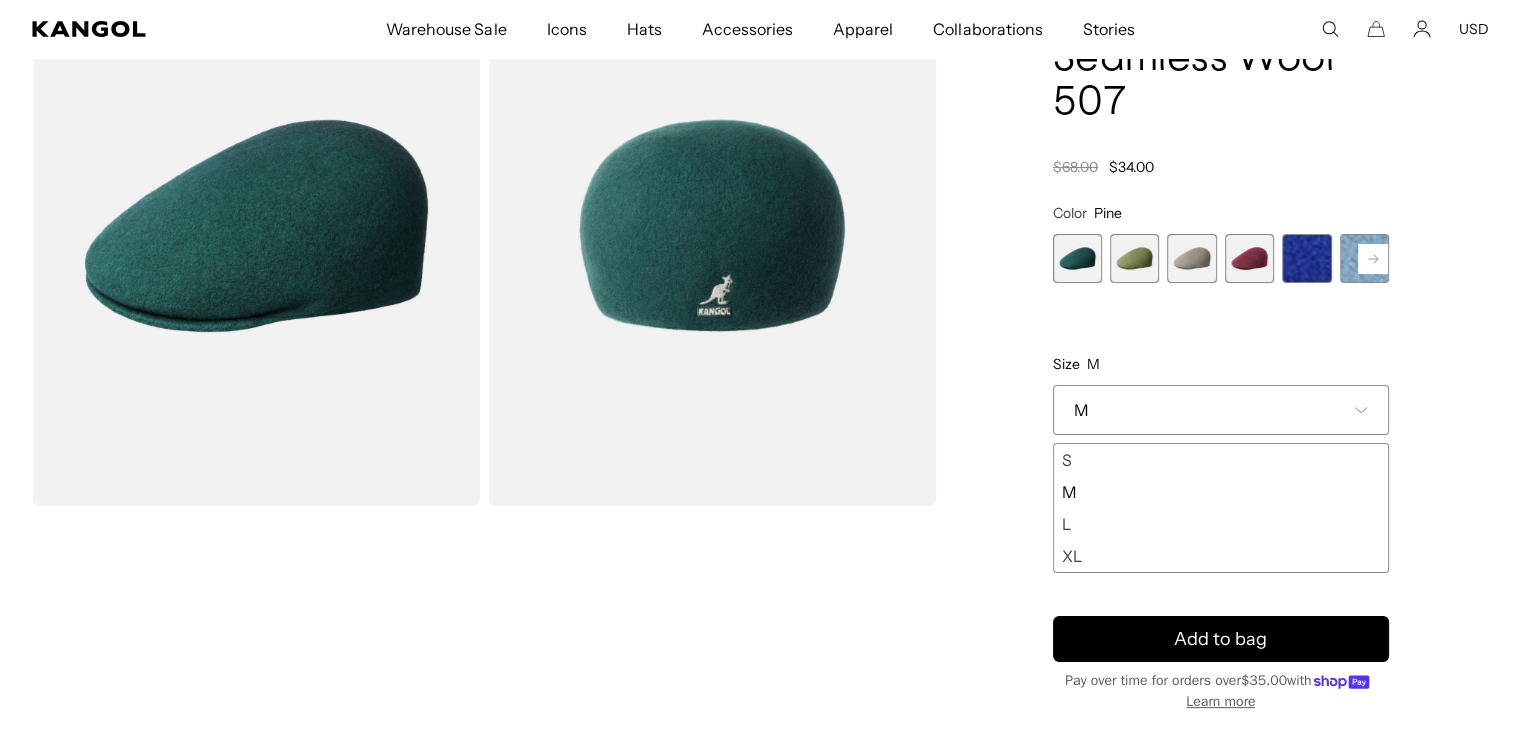 click on "L" at bounding box center [1221, 524] 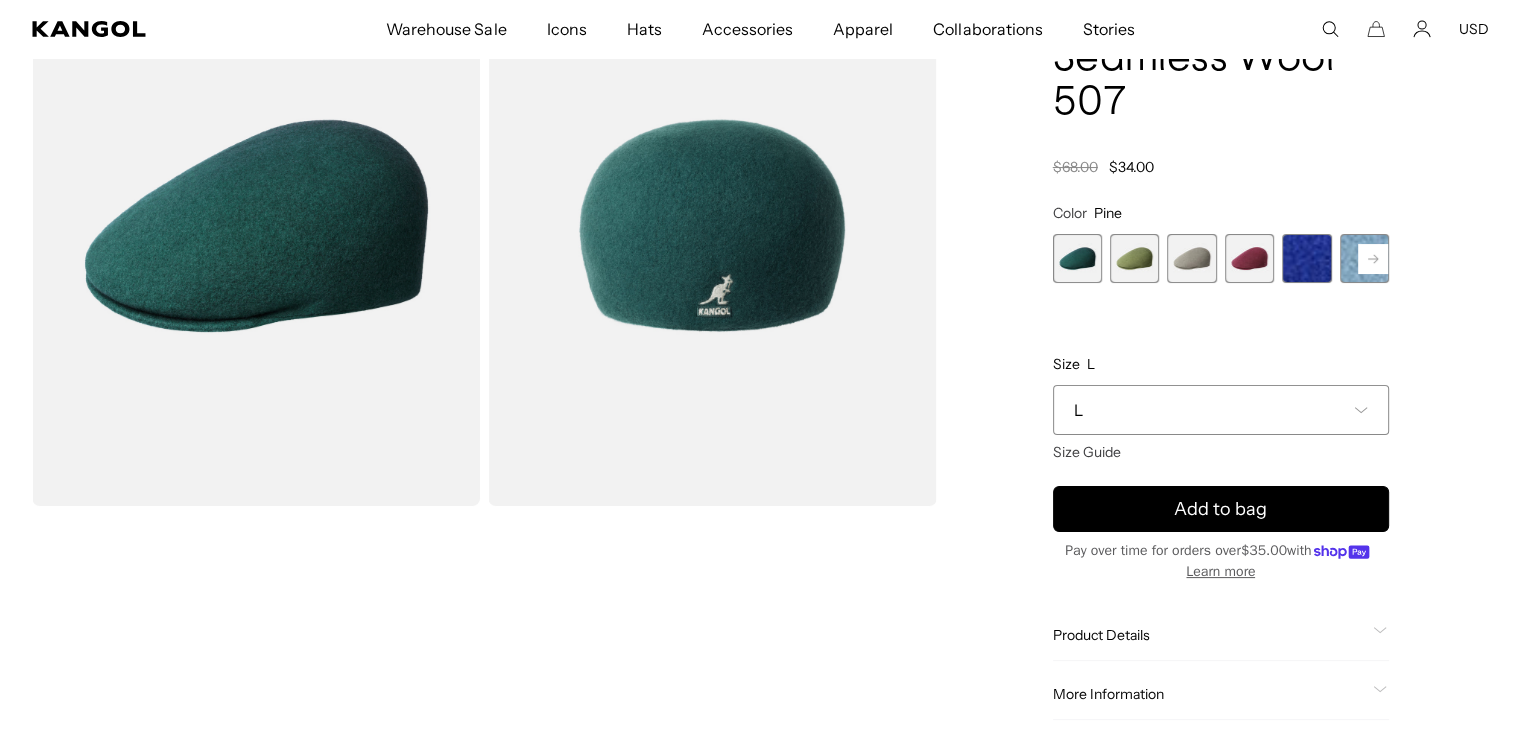 click at bounding box center [1134, 258] 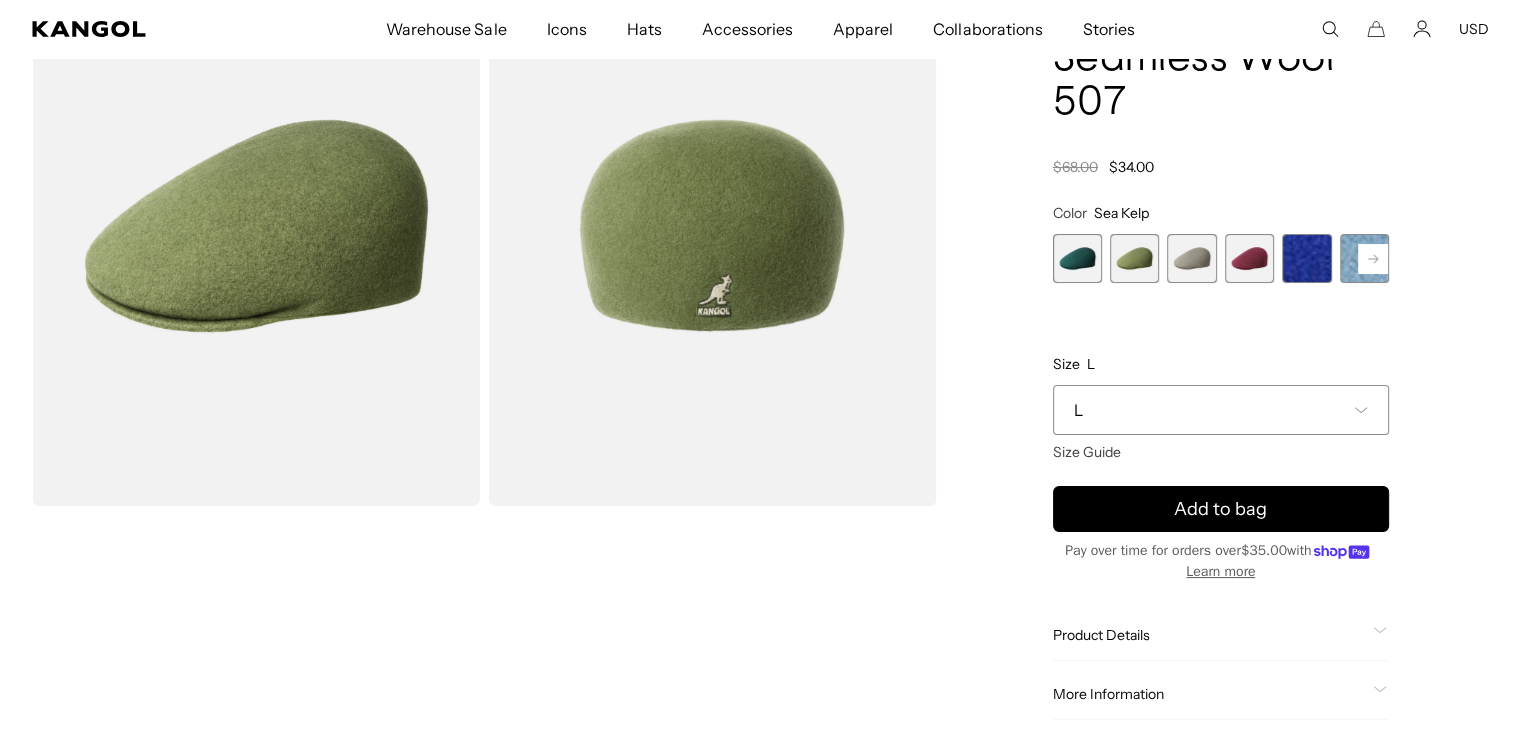 click at bounding box center (1134, 258) 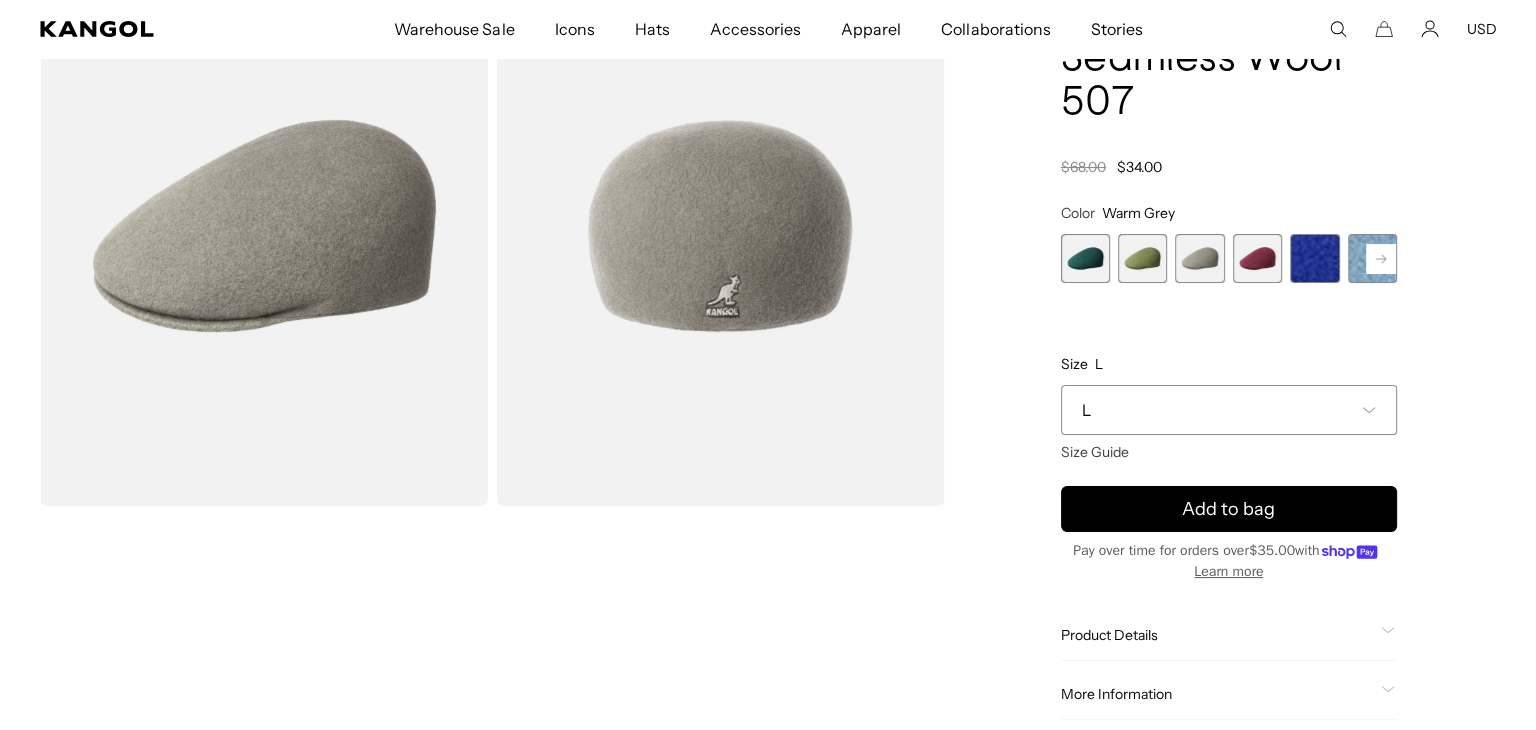 scroll, scrollTop: 0, scrollLeft: 0, axis: both 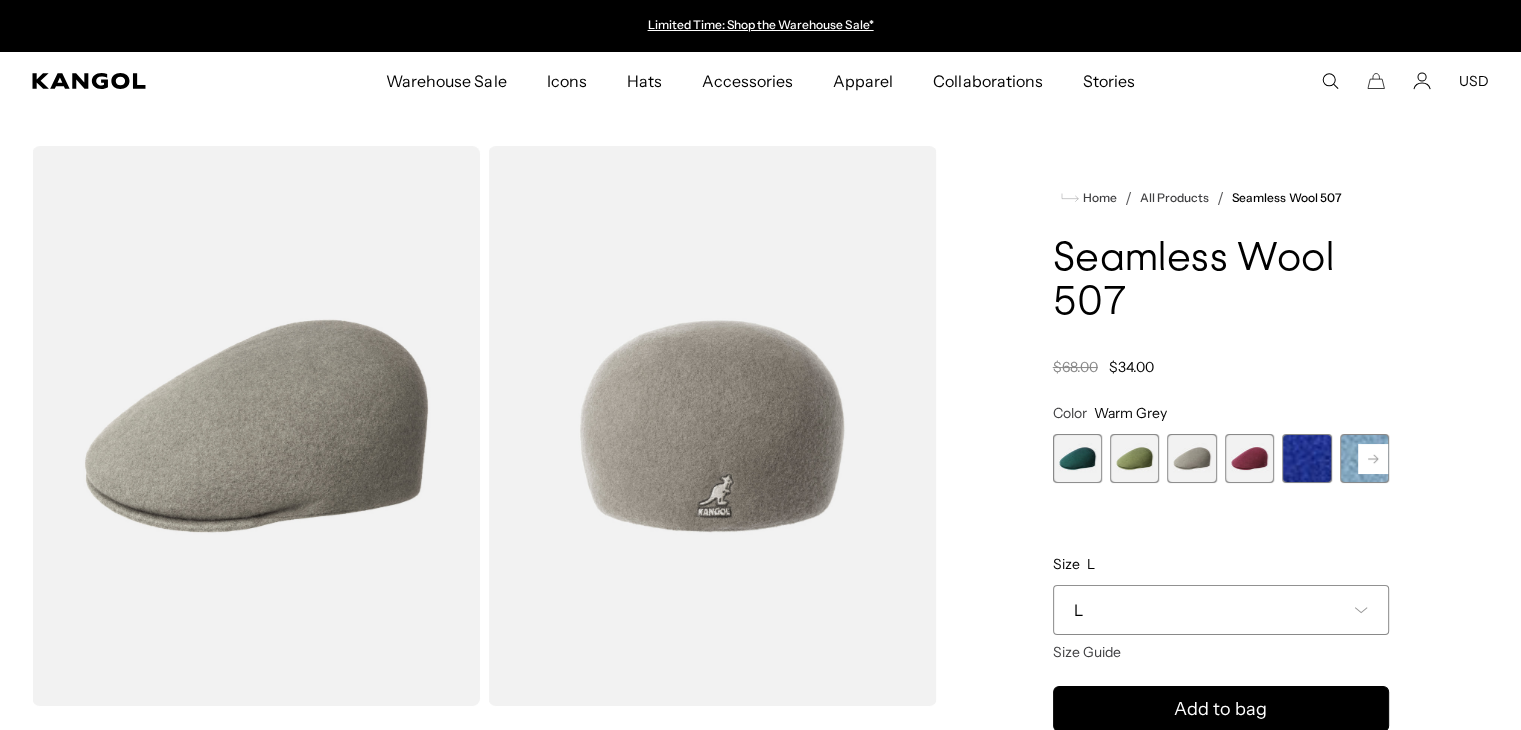 click 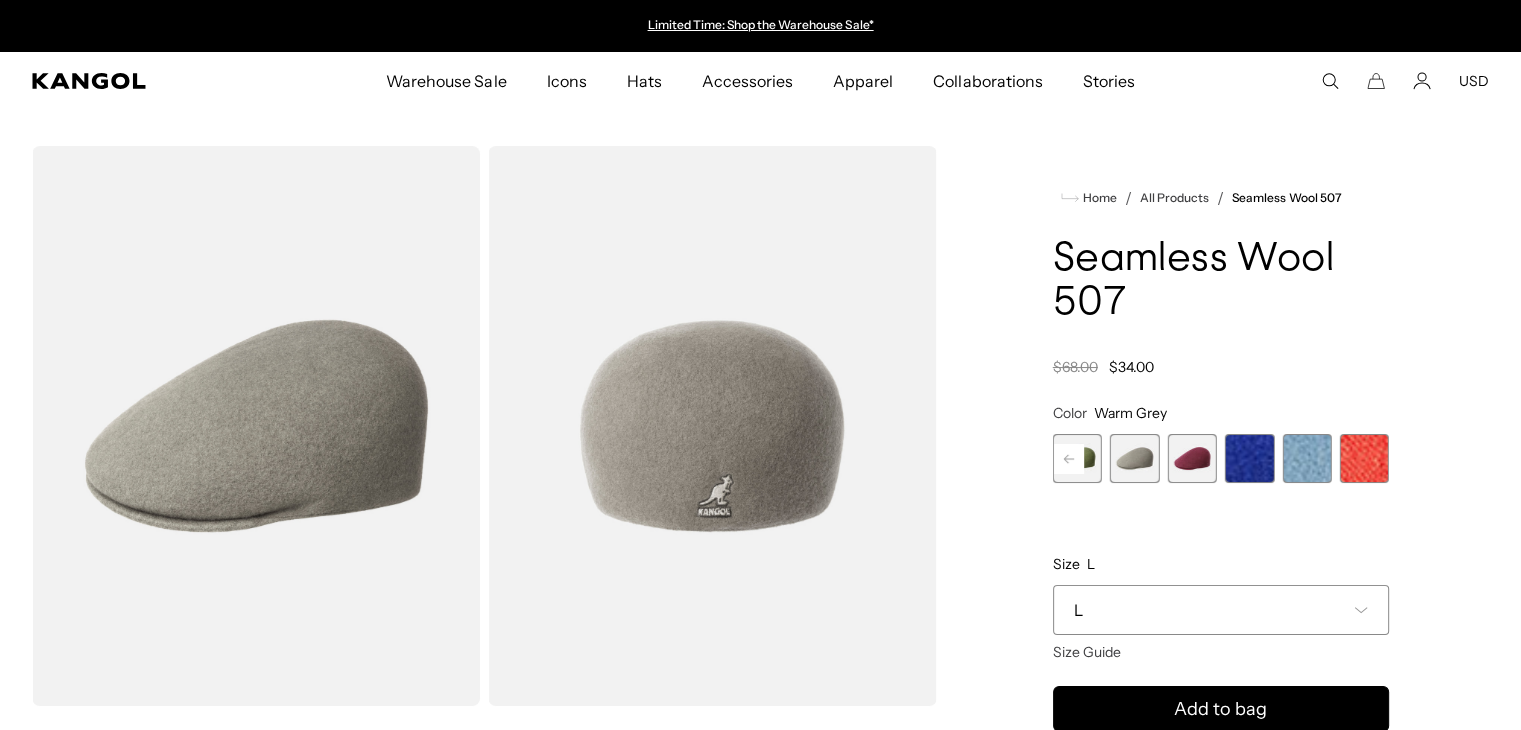click at bounding box center (1249, 458) 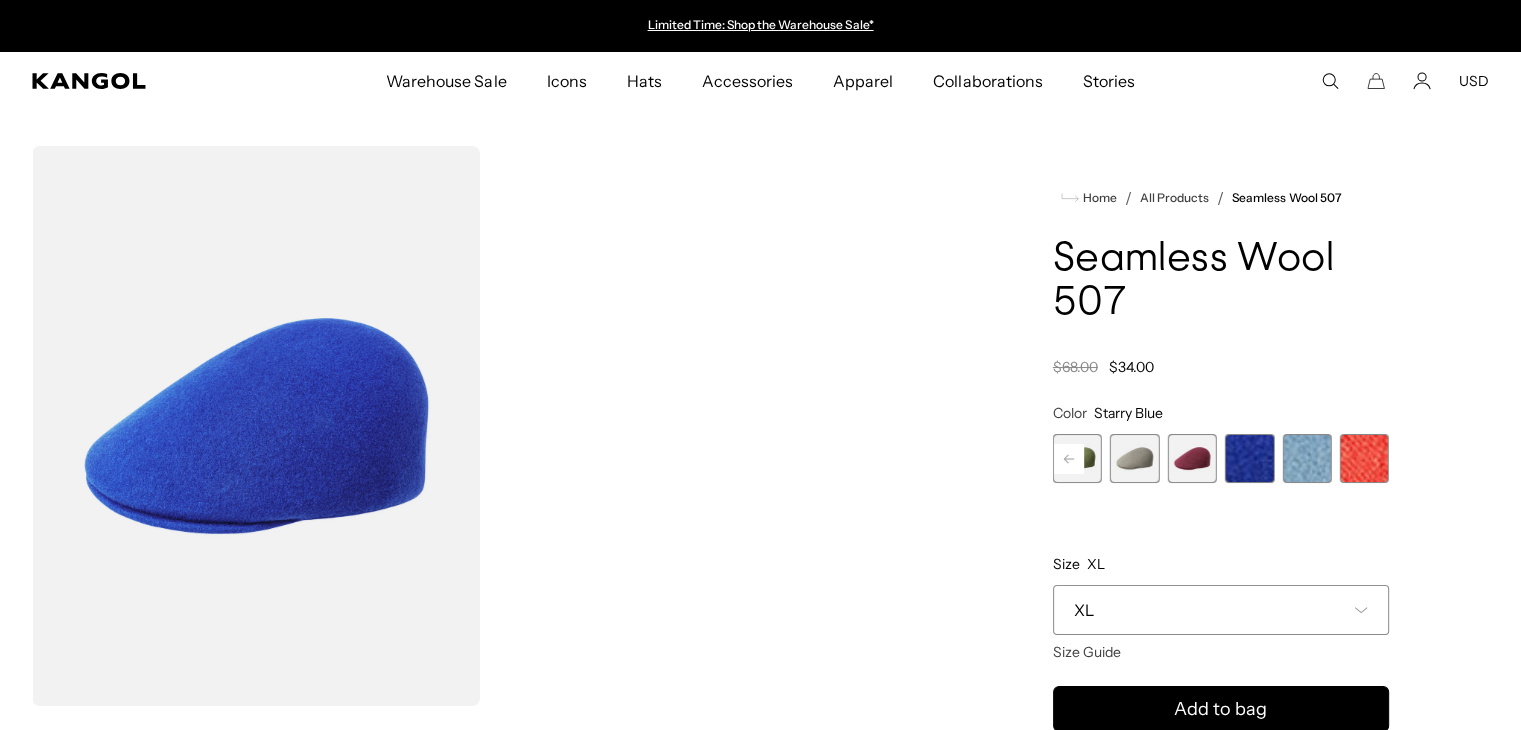 click at bounding box center [1306, 458] 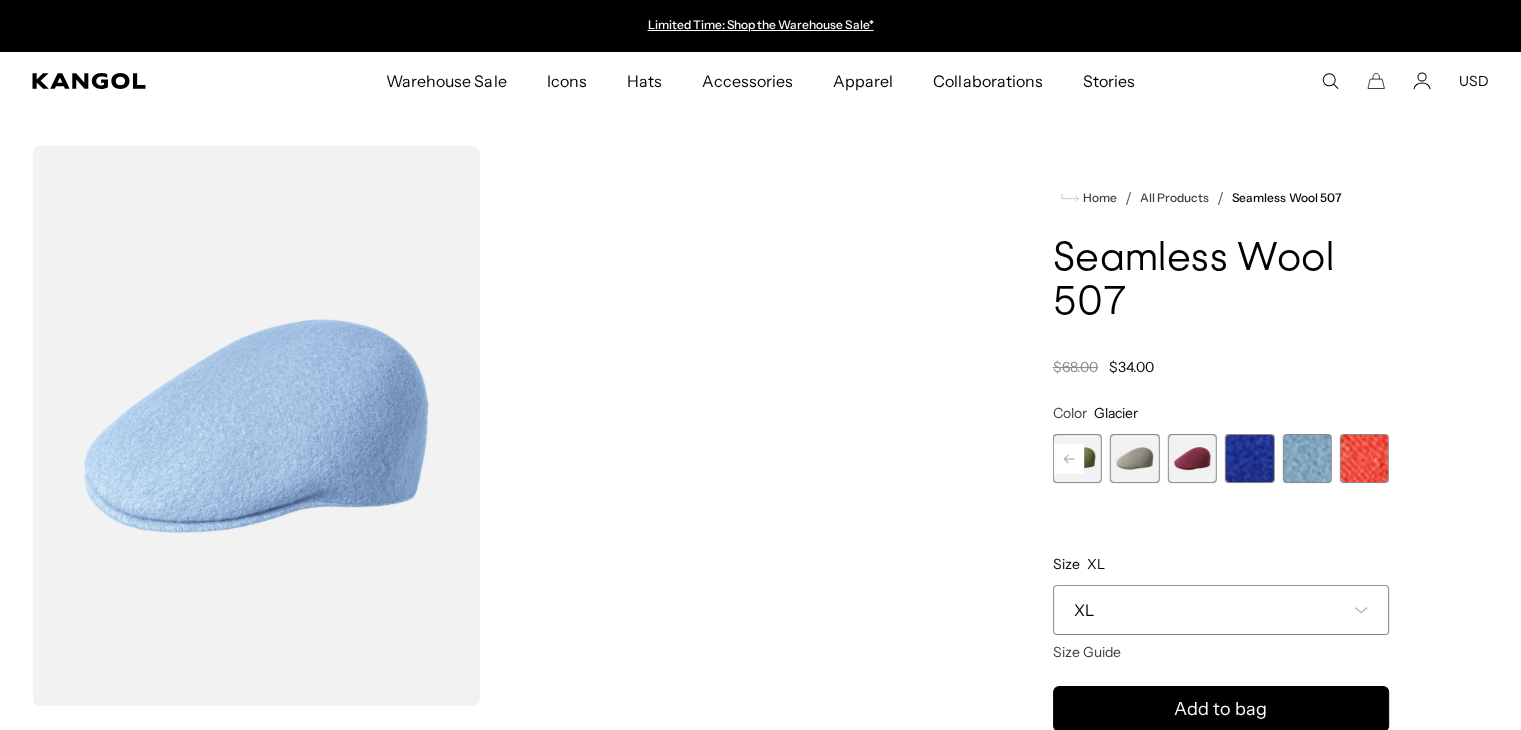 click at bounding box center [1364, 458] 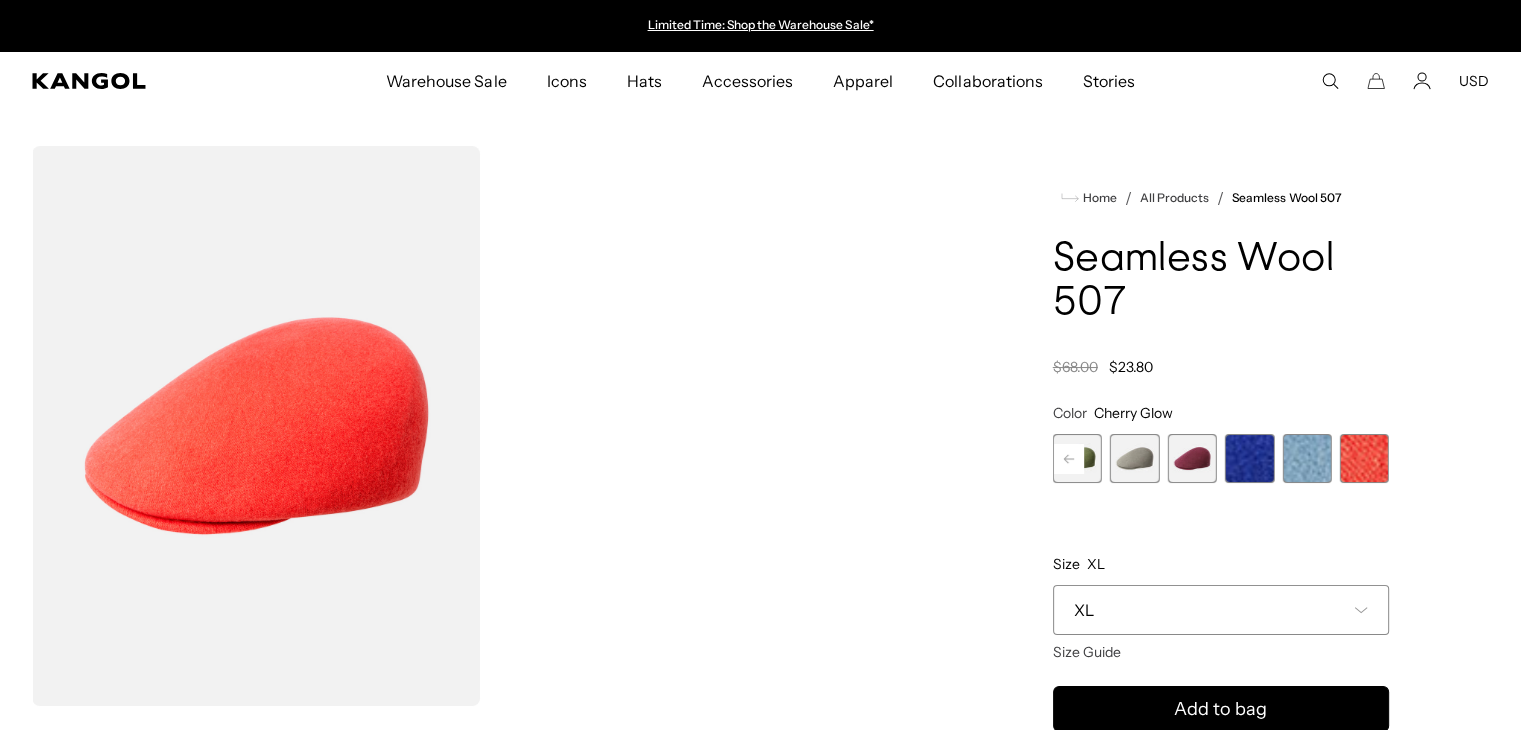 click at bounding box center [1249, 458] 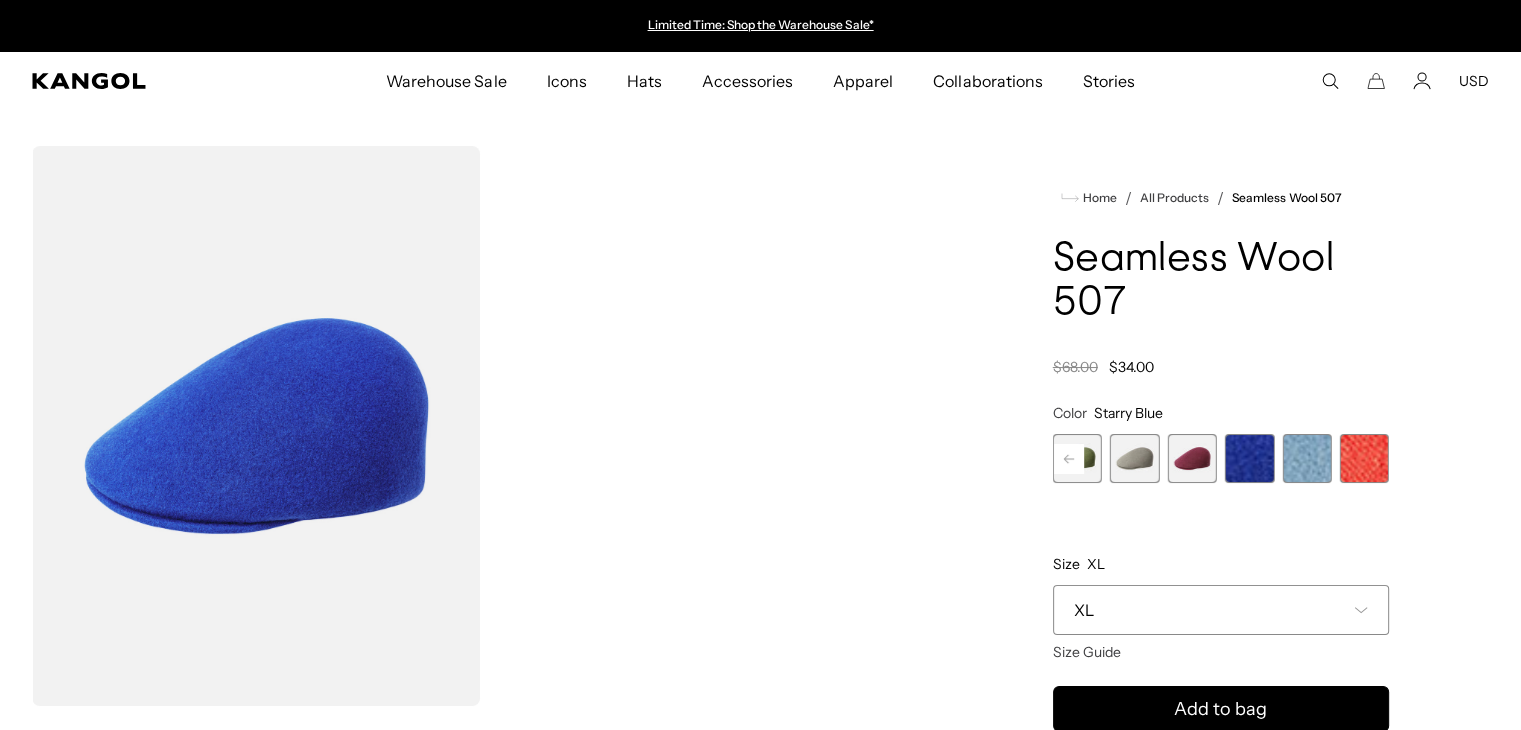 click on "$34.00" at bounding box center (1131, 367) 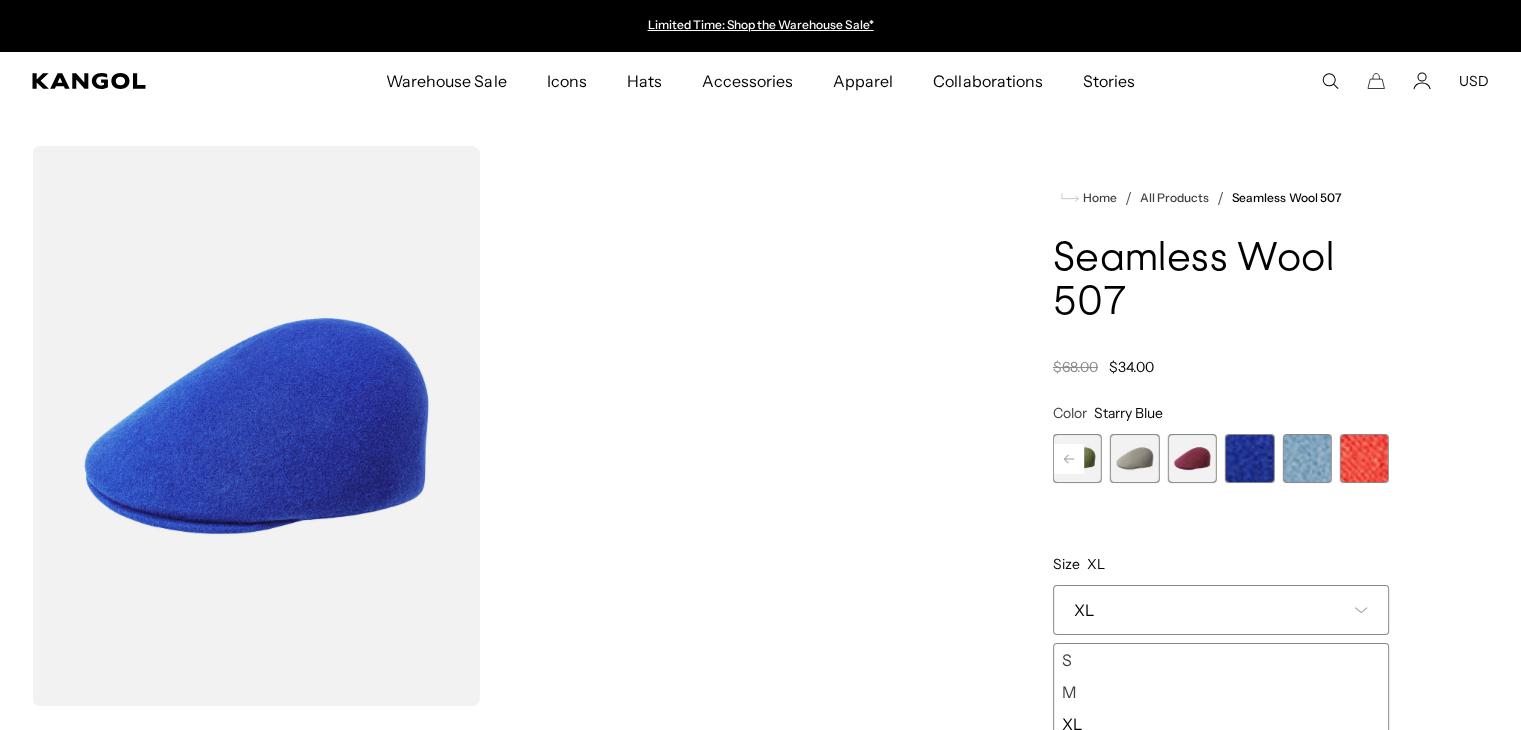 click on "M" at bounding box center (1221, 692) 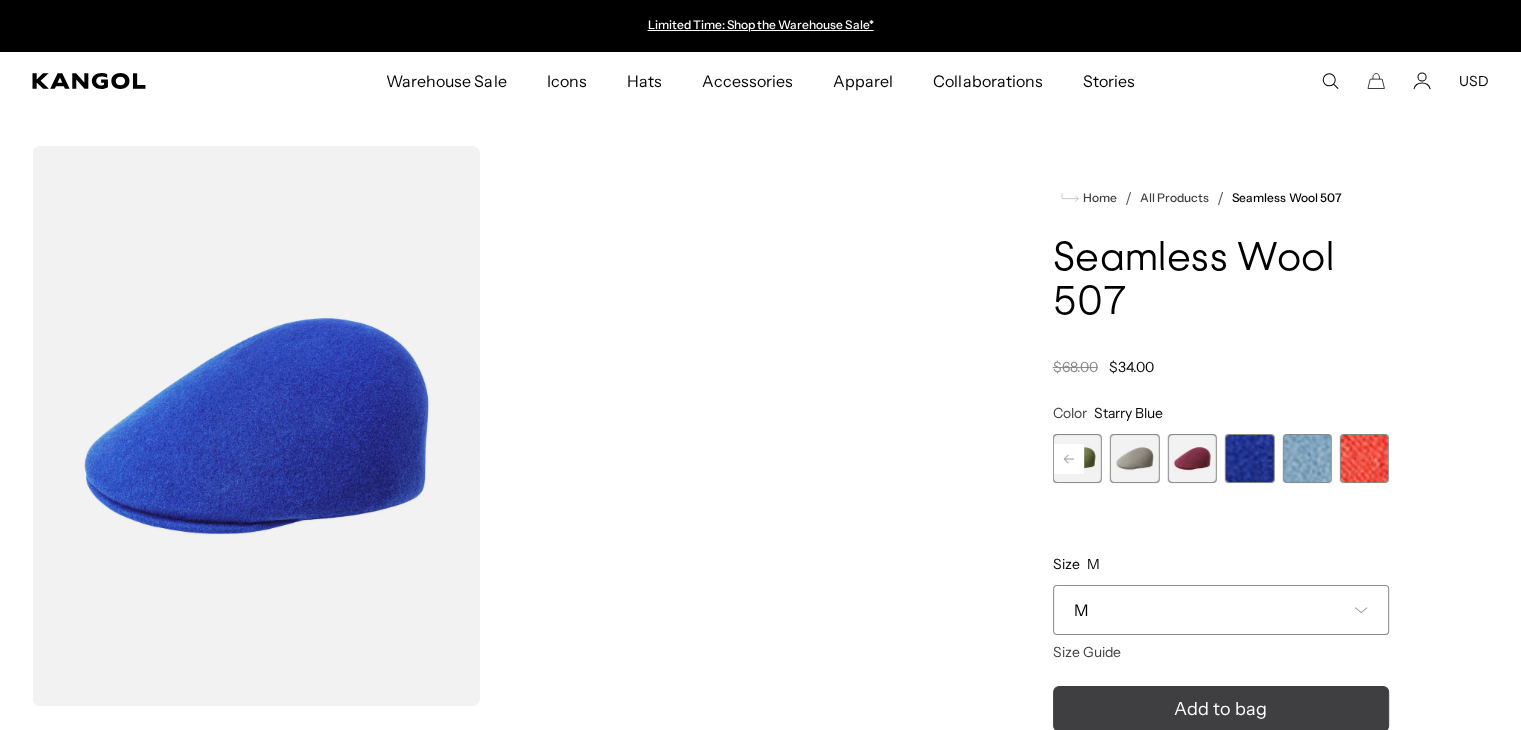 click on "Add to bag" at bounding box center [1220, 709] 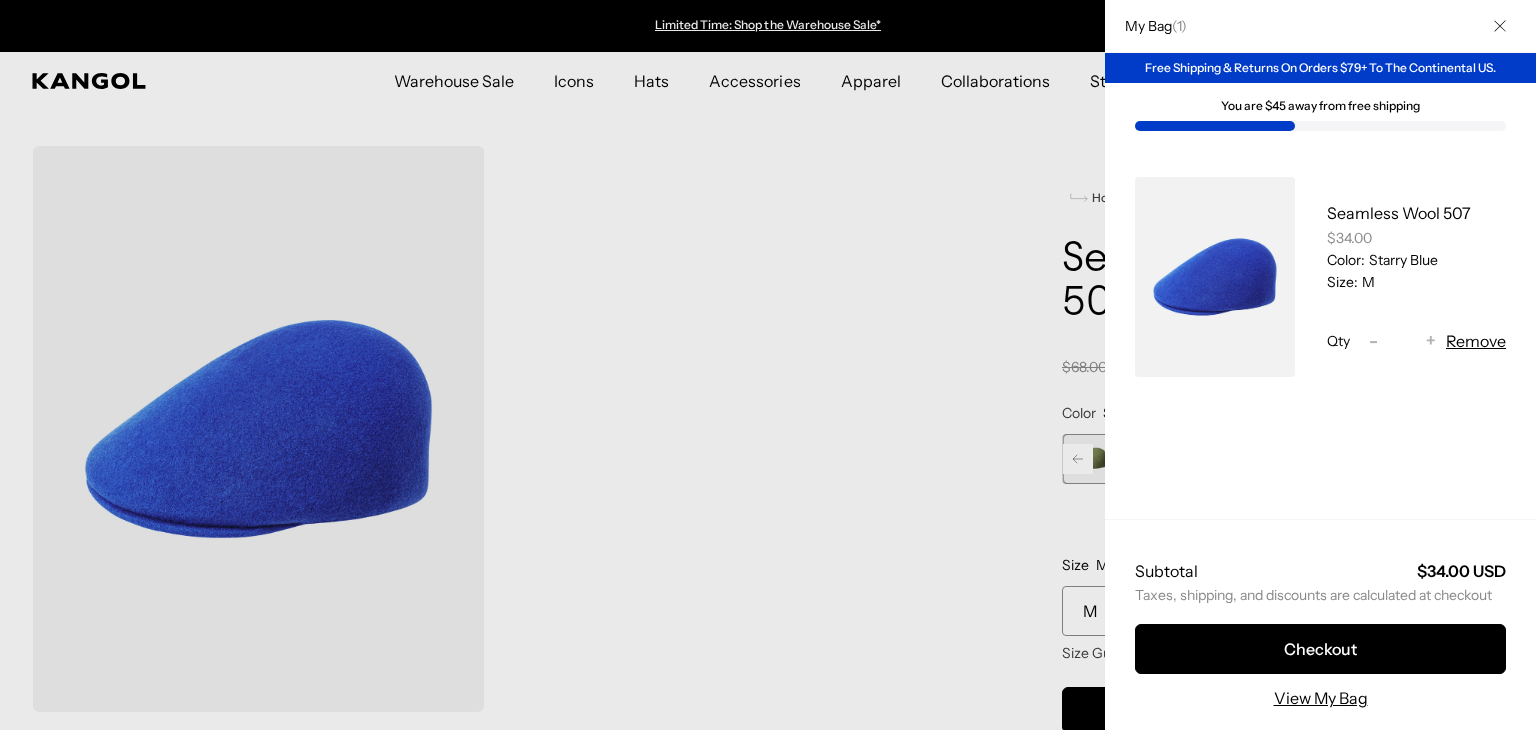 click on "+" at bounding box center (1431, 341) 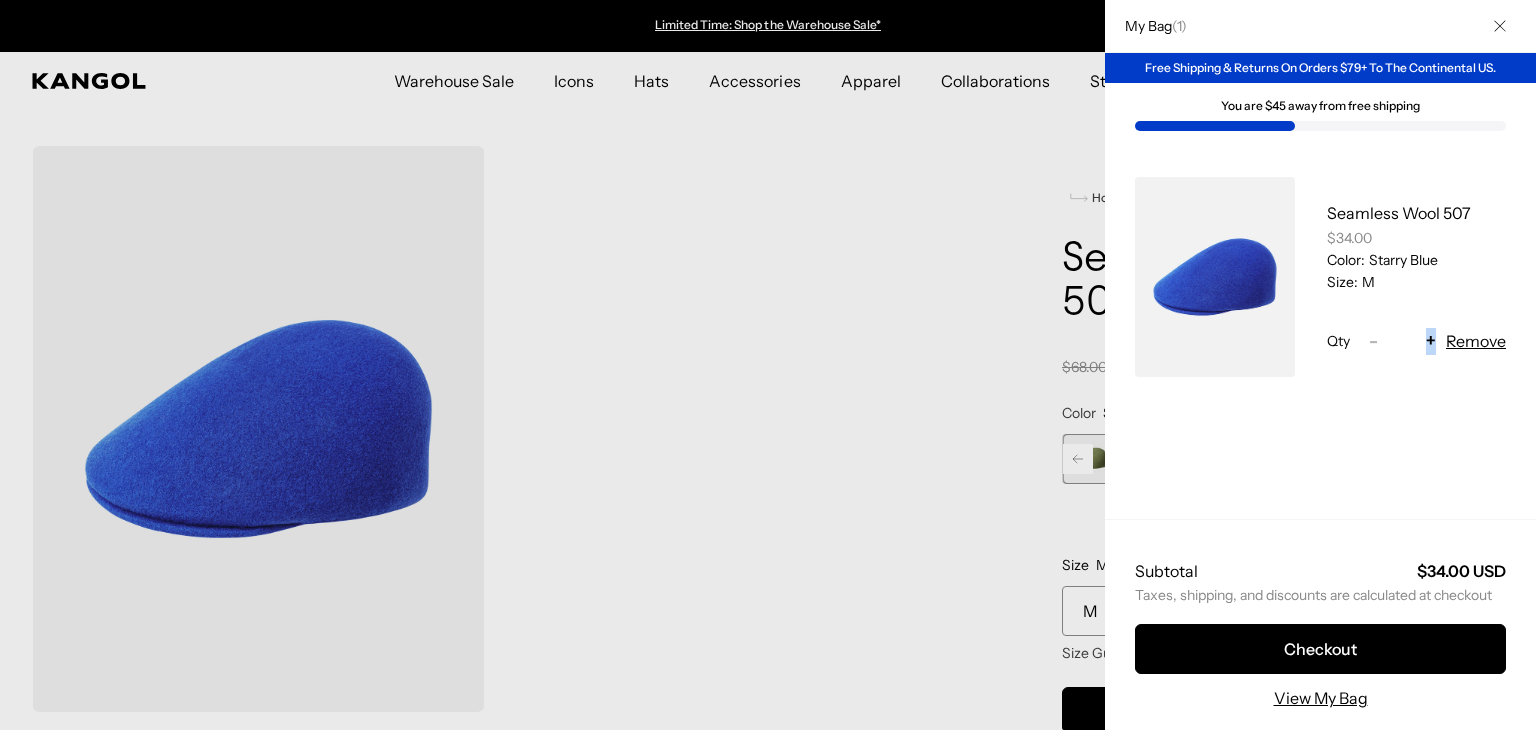 click on "+" at bounding box center (1431, 341) 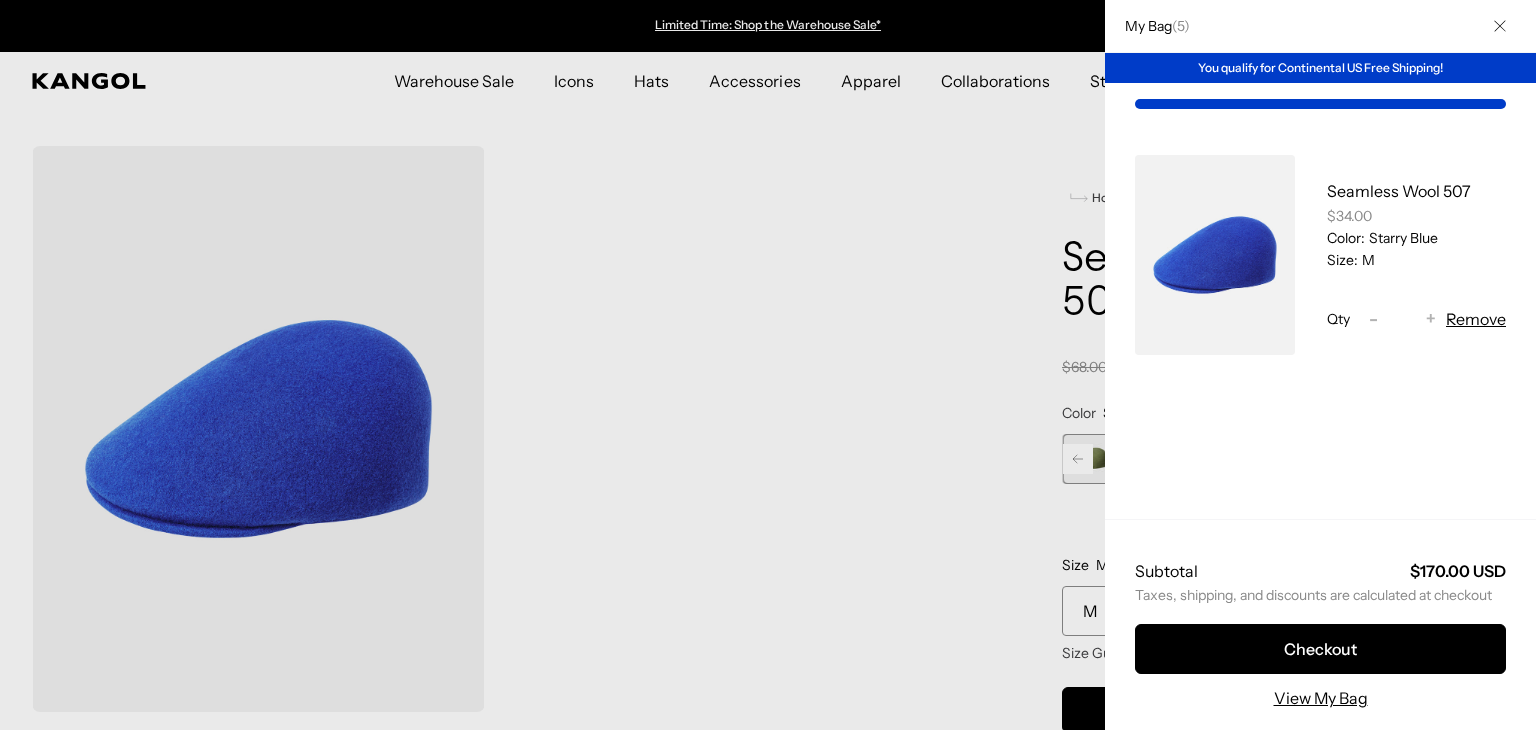 click on "Seamless Wool 507
$34.00
Color:
Starry Blue
Size:
M
Qty
Decrease quantity for Seamless Wool 507
-
*
Increase quantity for Seamless Wool 507
+
Remove" at bounding box center [1400, 255] 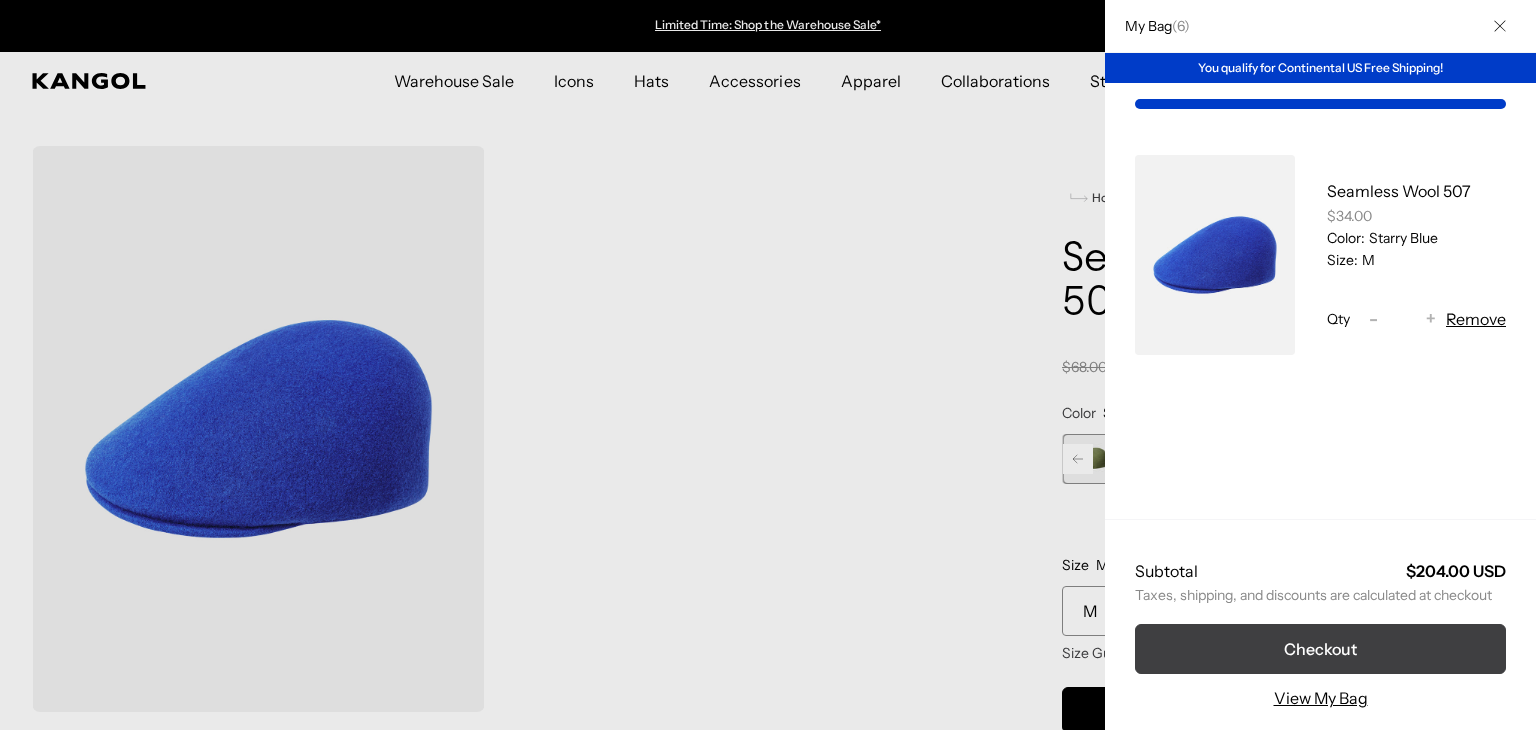 type 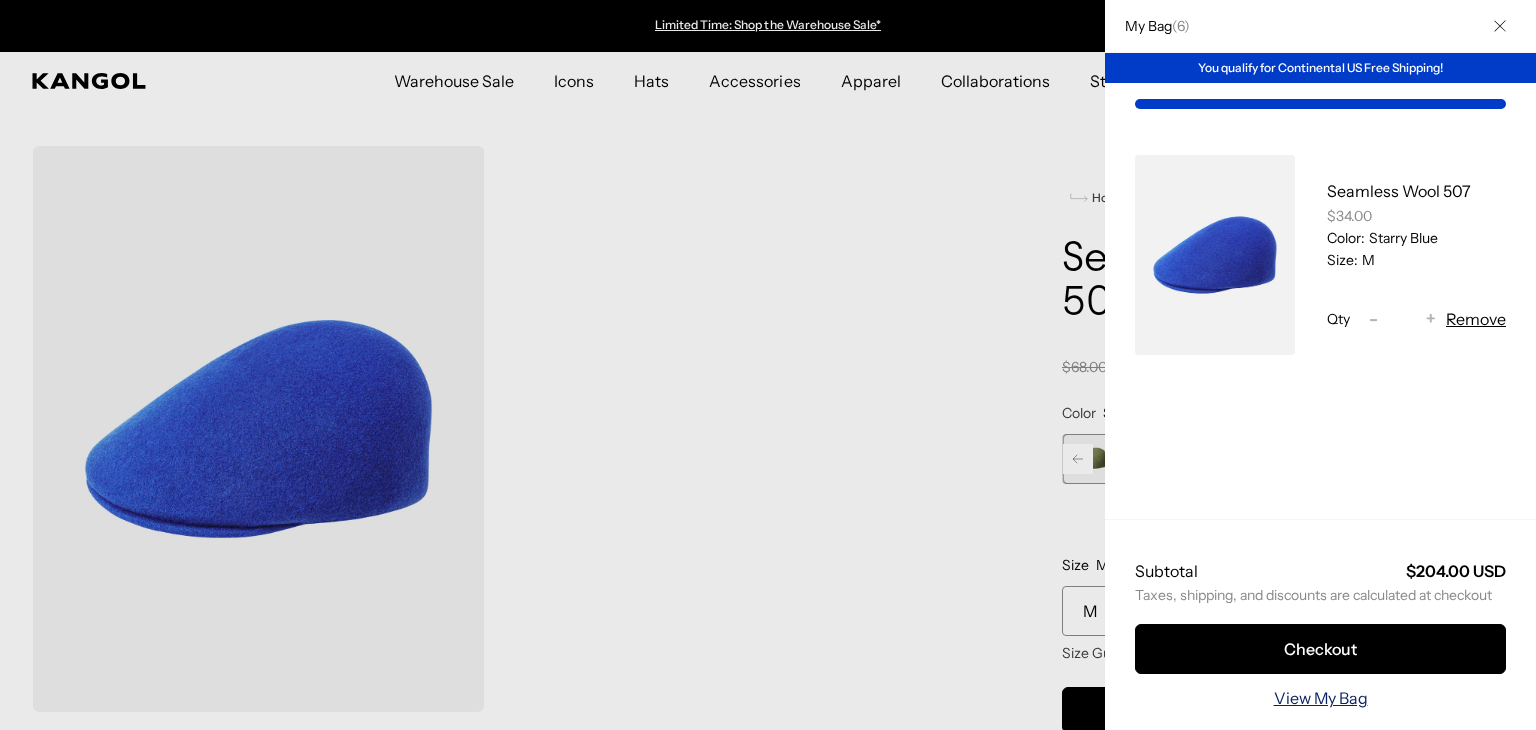 click on "View My Bag" at bounding box center (1321, 698) 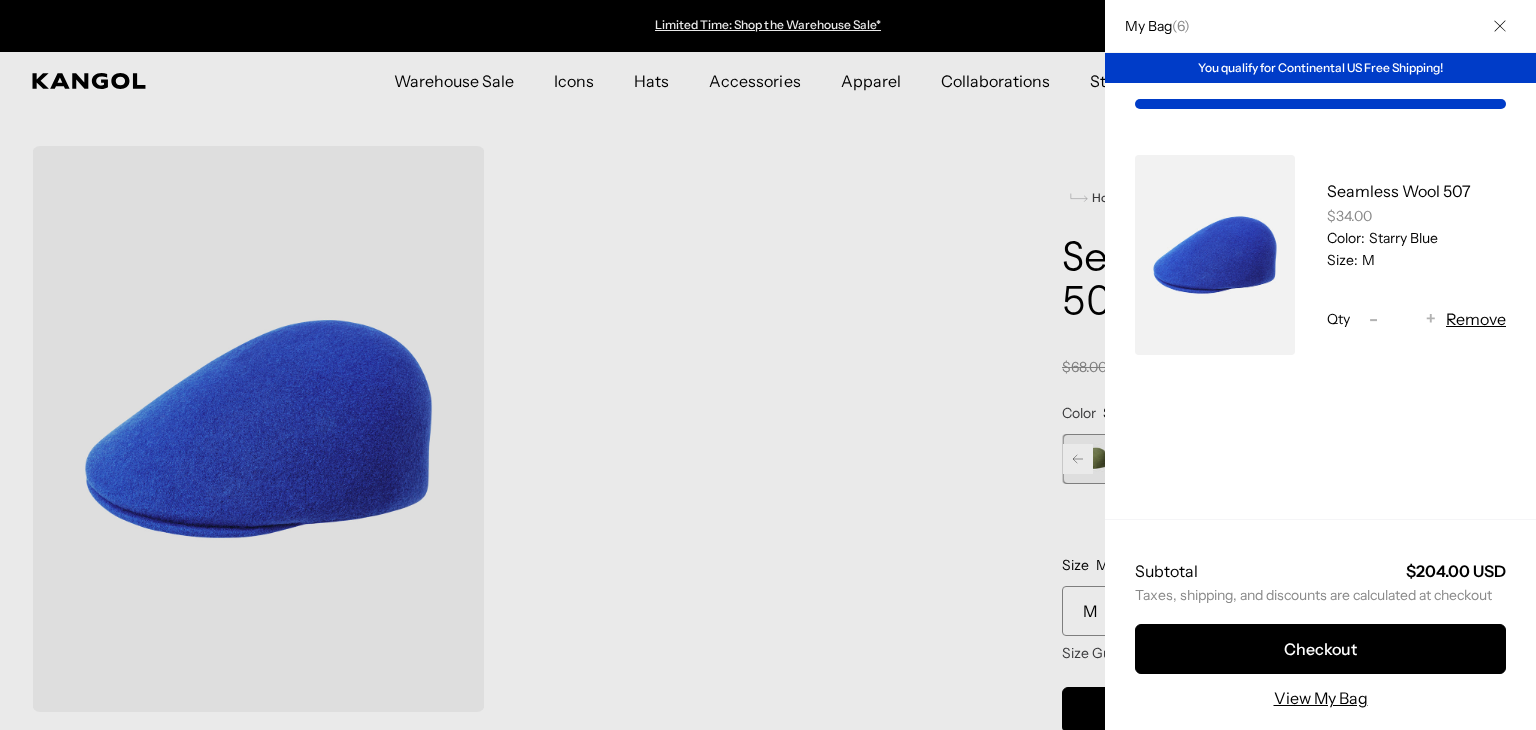 click on "Seamless Wool 507
$34.00
Color:
Starry Blue
Size:
M
Qty
Decrease quantity for Seamless Wool 507
-
*
Increase quantity for Seamless Wool 507
+
Remove
Loading..." at bounding box center [1320, 322] 